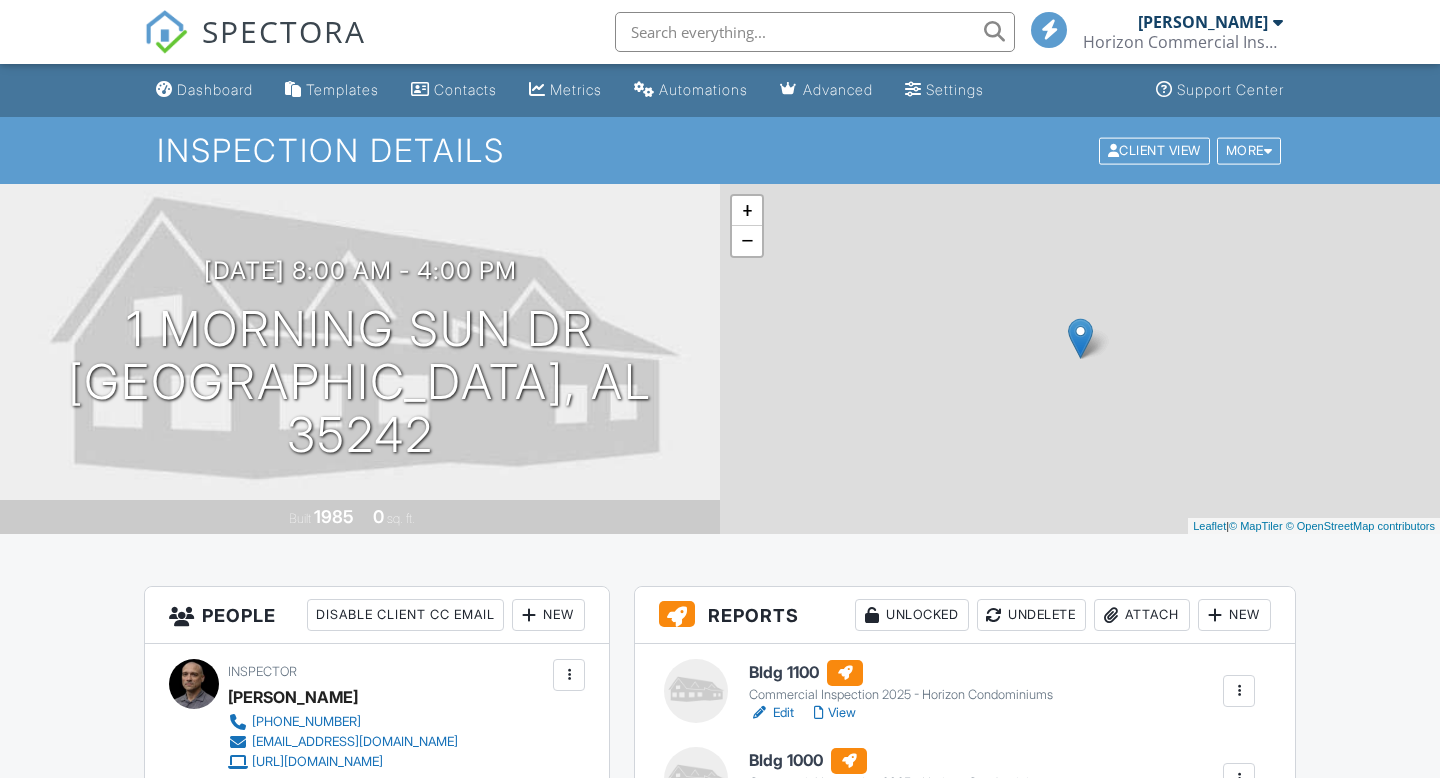 click on "New" at bounding box center (1234, 615) 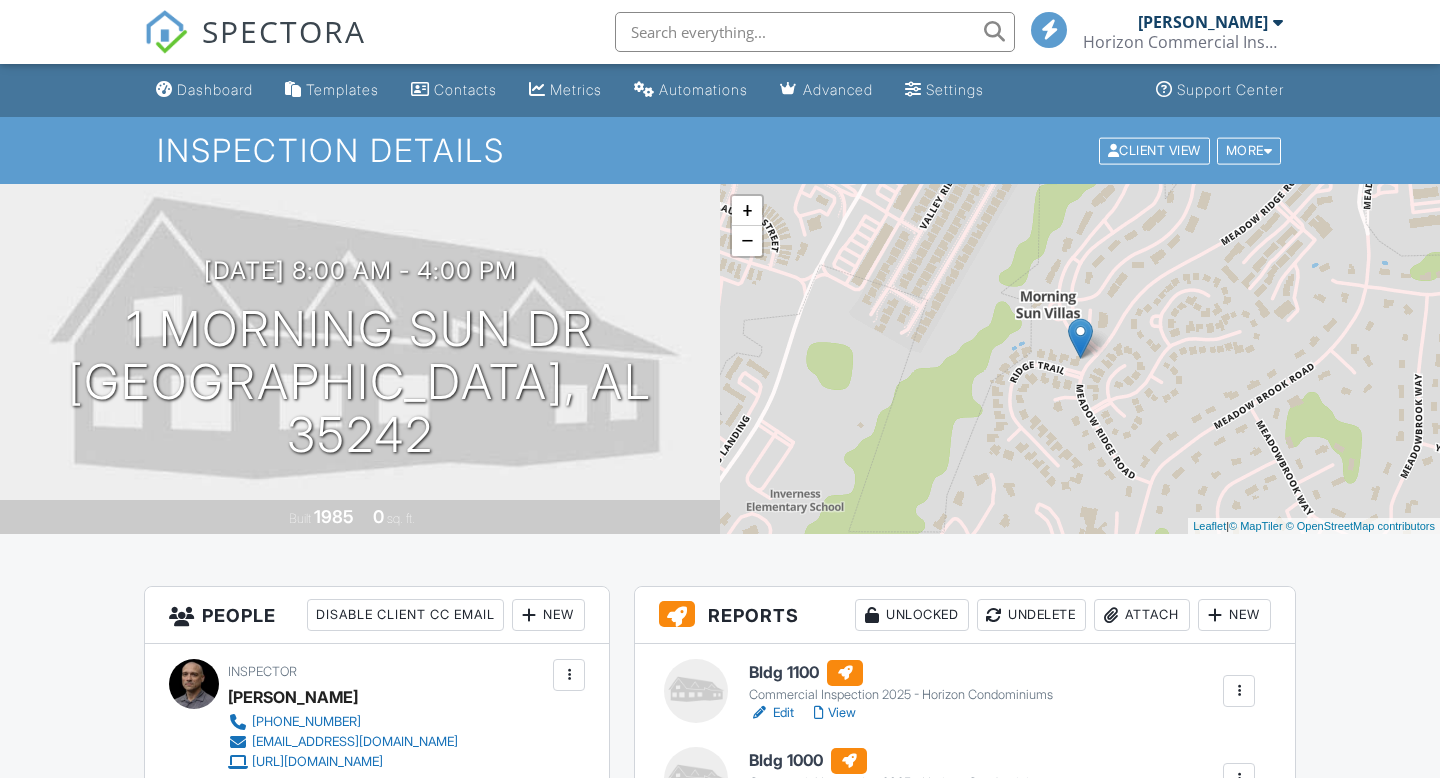 scroll, scrollTop: 382, scrollLeft: 0, axis: vertical 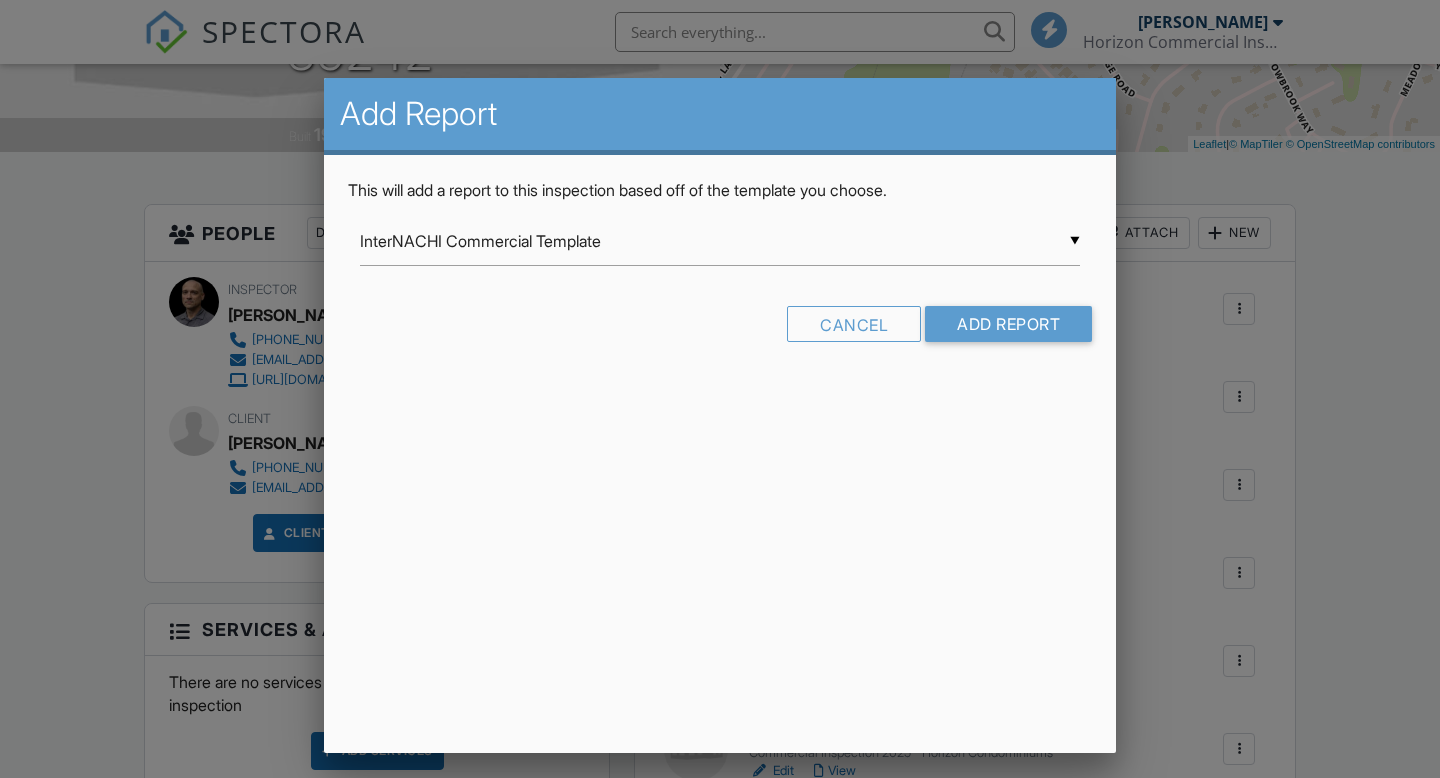 click on "InterNACHI Commercial Template" at bounding box center [720, 241] 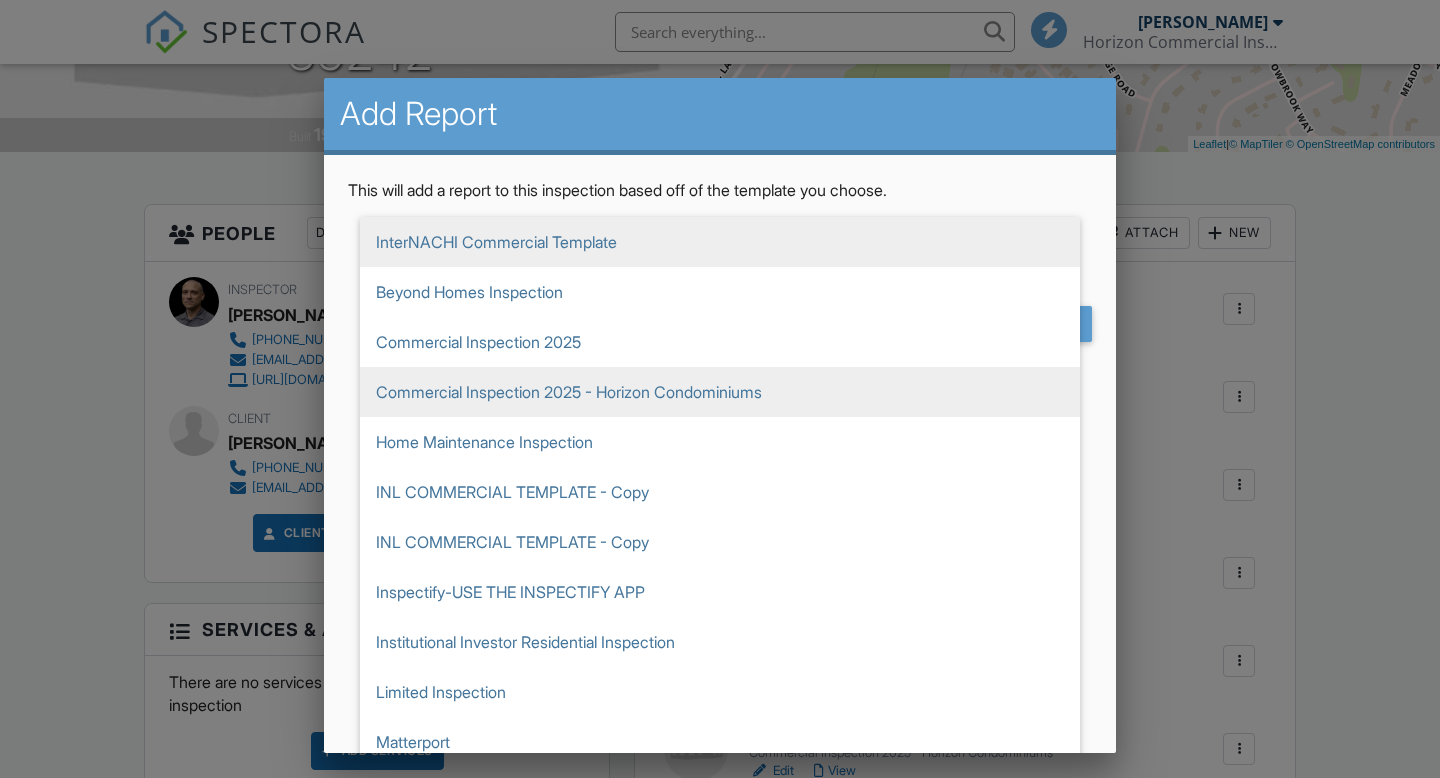 scroll, scrollTop: 0, scrollLeft: 0, axis: both 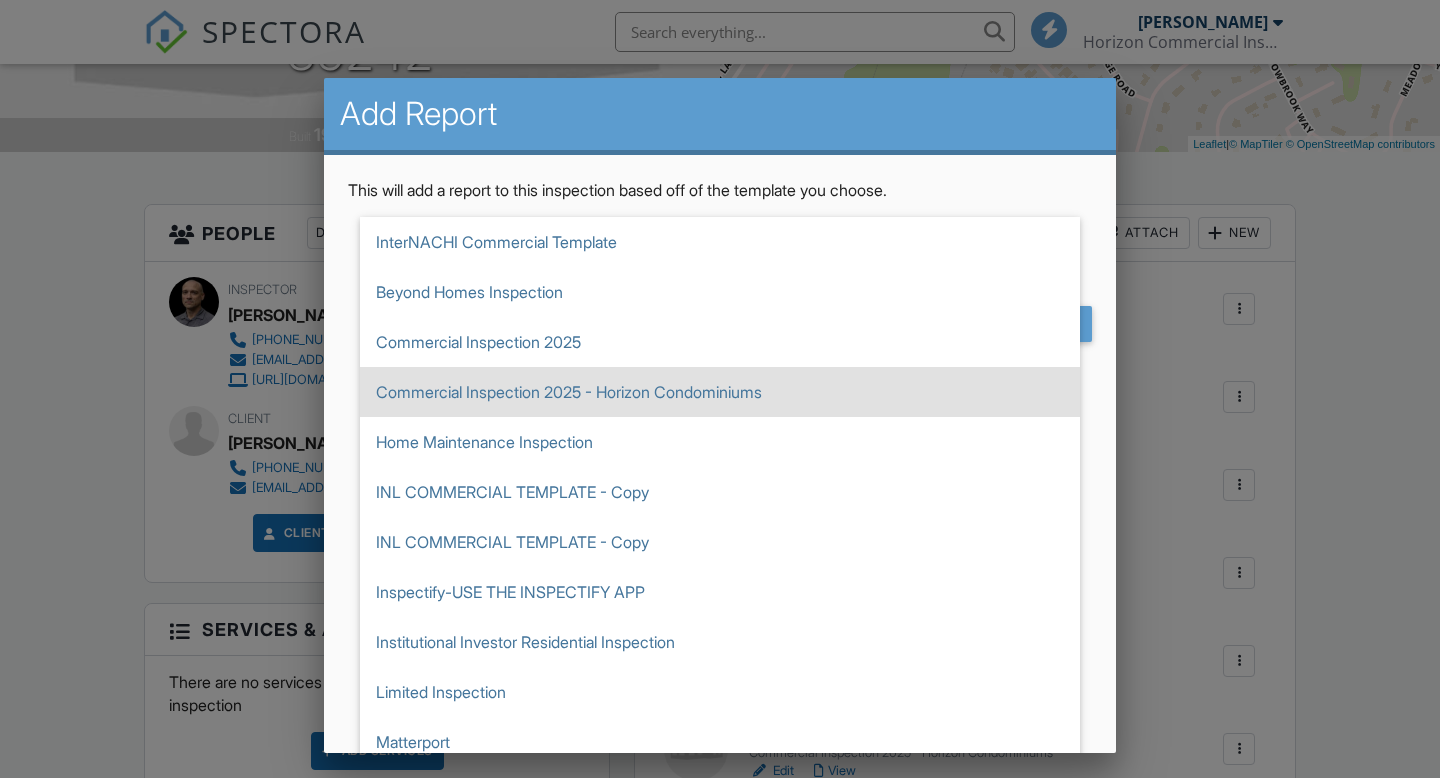 type on "Commercial Inspection 2025 - Horizon Condominiums" 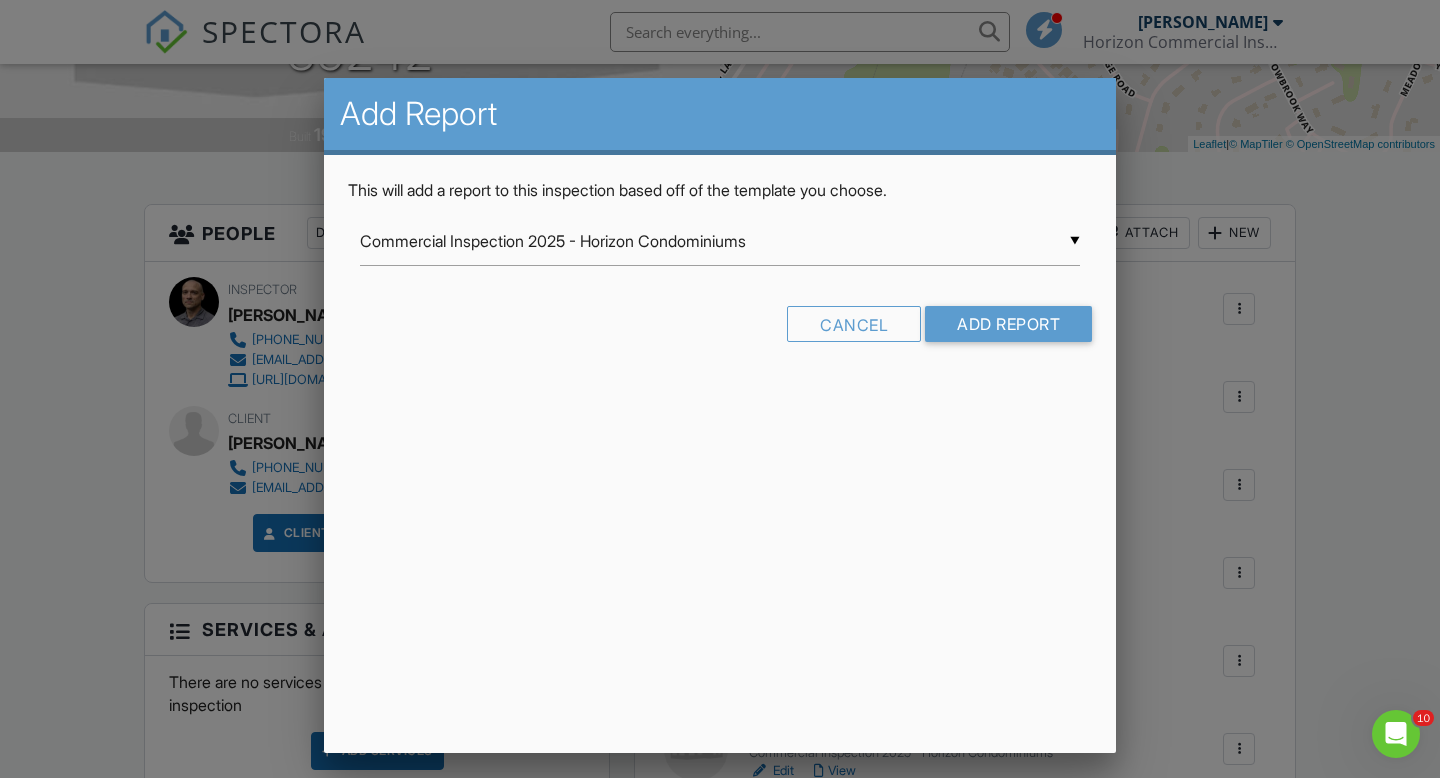 scroll, scrollTop: 0, scrollLeft: 0, axis: both 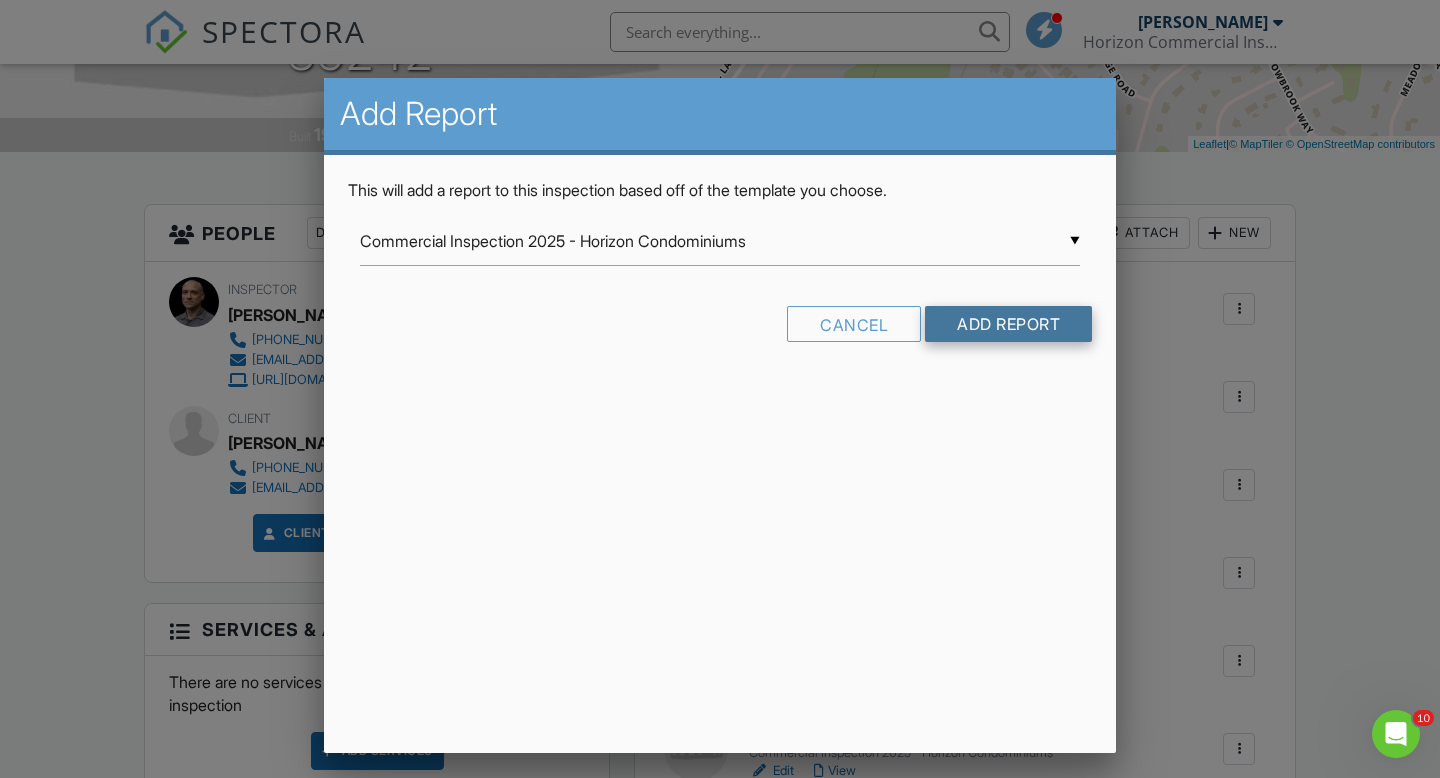 click on "Add Report" at bounding box center [1008, 324] 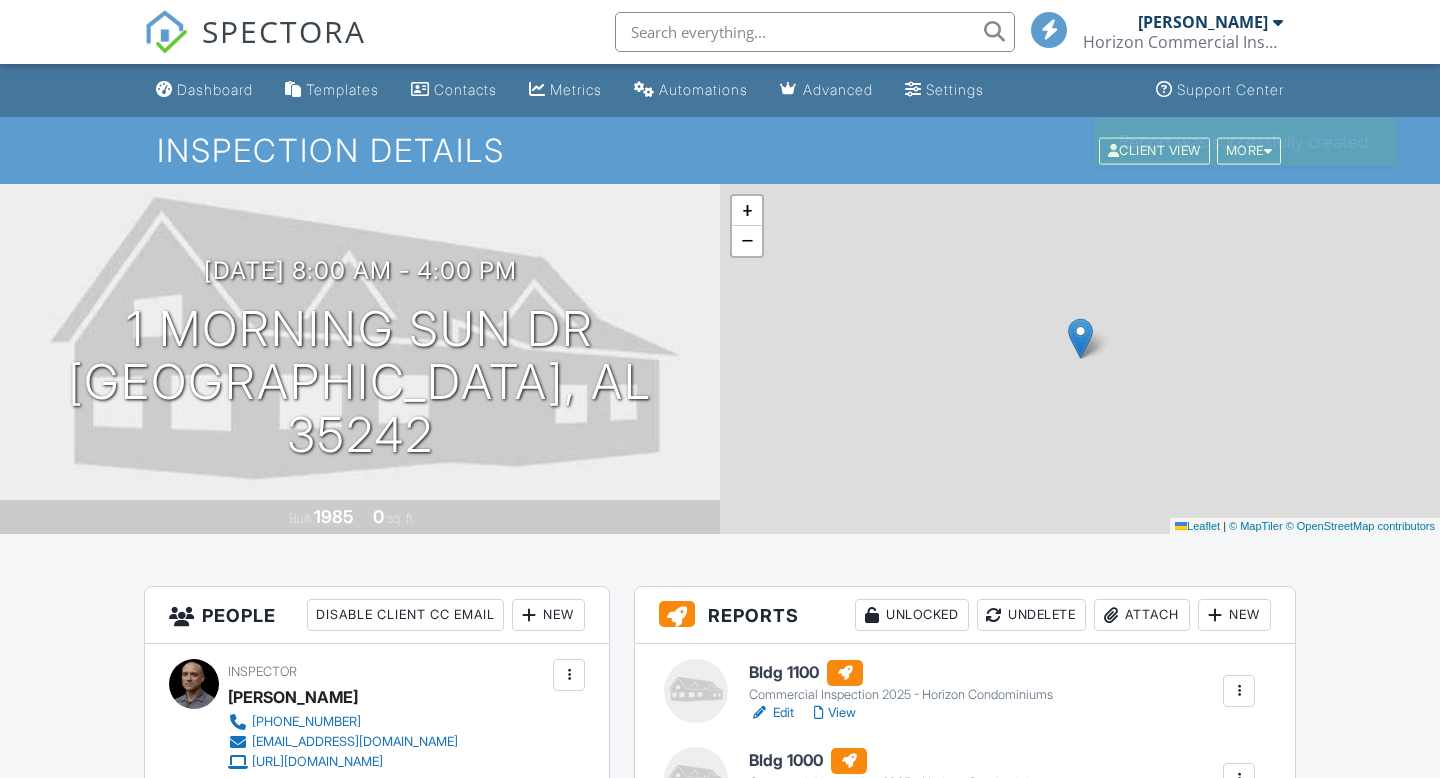 scroll, scrollTop: 274, scrollLeft: 0, axis: vertical 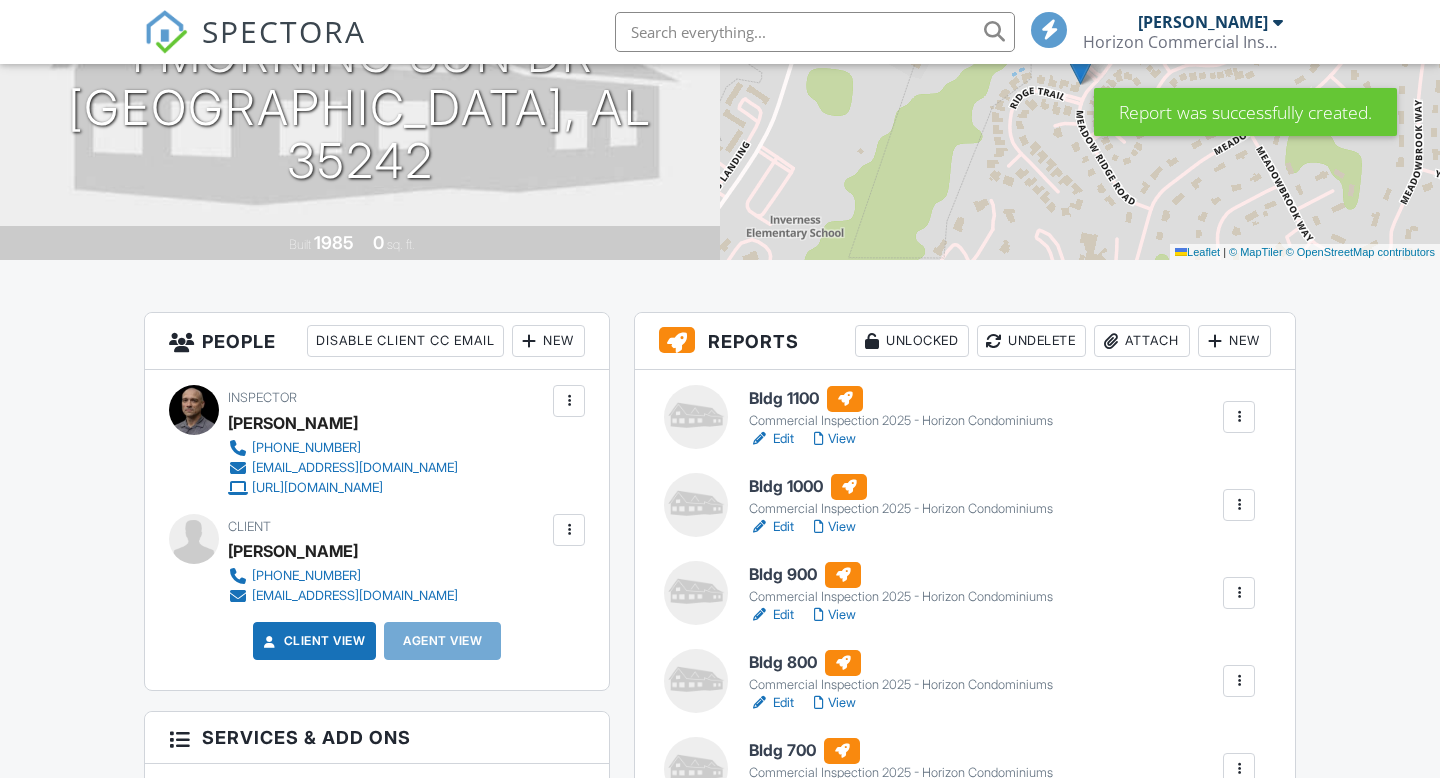 click on "New" at bounding box center (1234, 341) 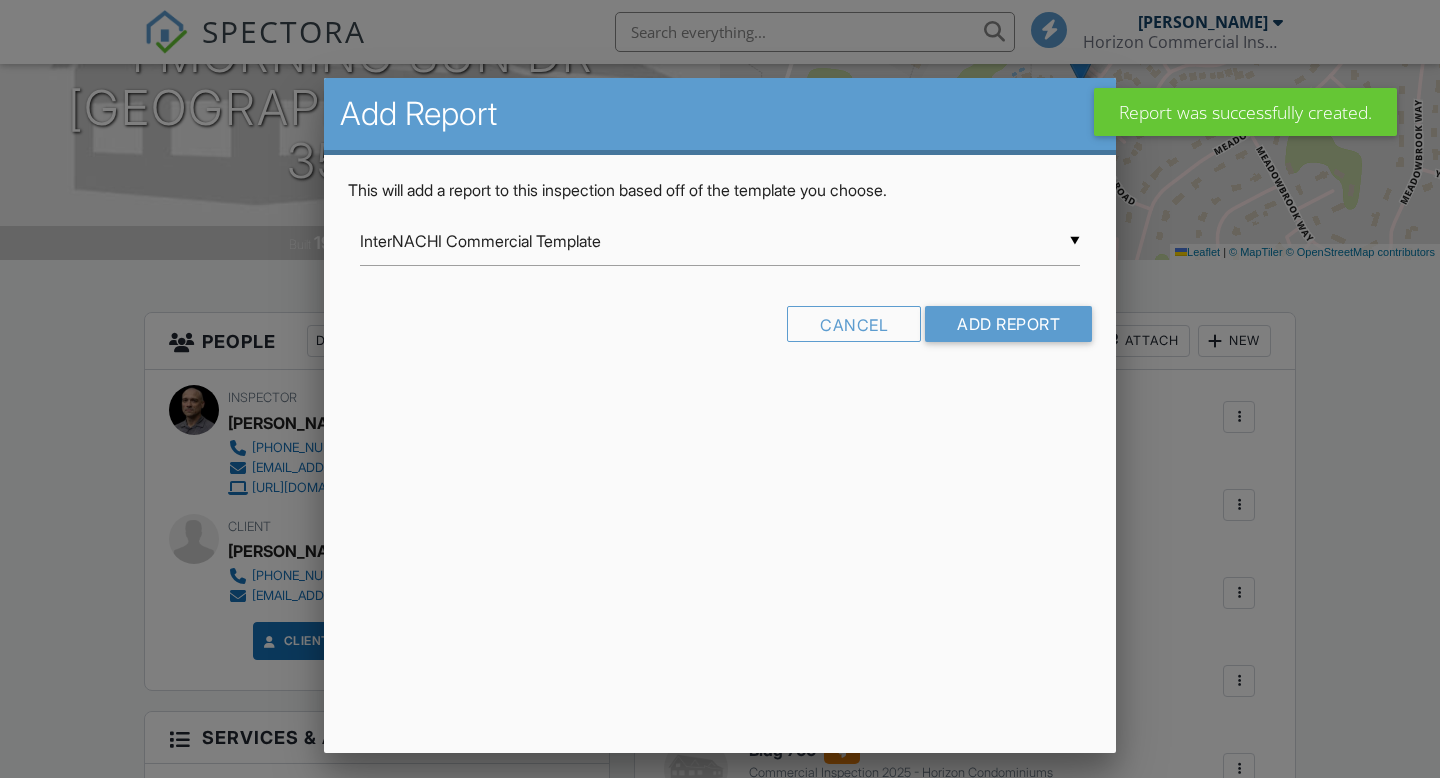 scroll, scrollTop: 241, scrollLeft: 0, axis: vertical 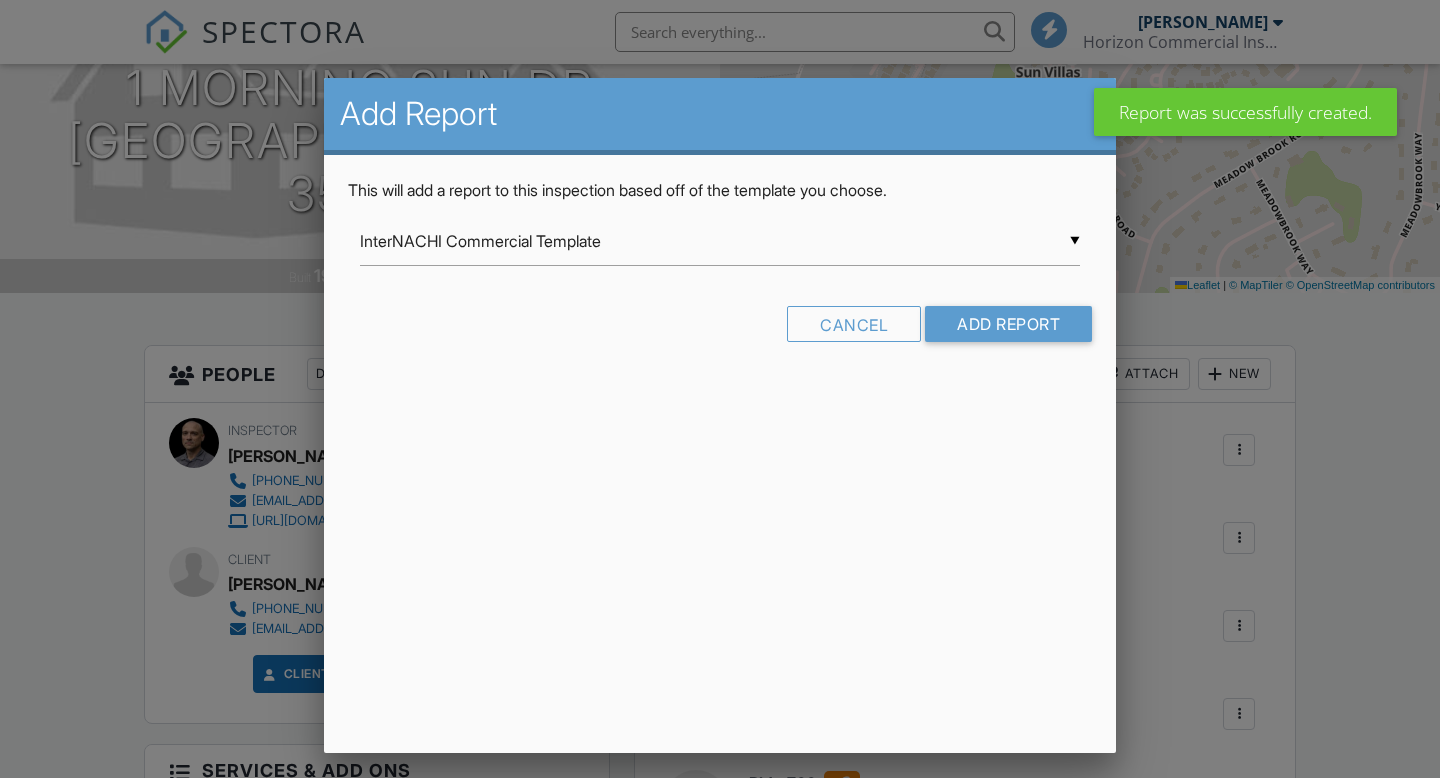 click on "InterNACHI Commercial Template" at bounding box center (720, 241) 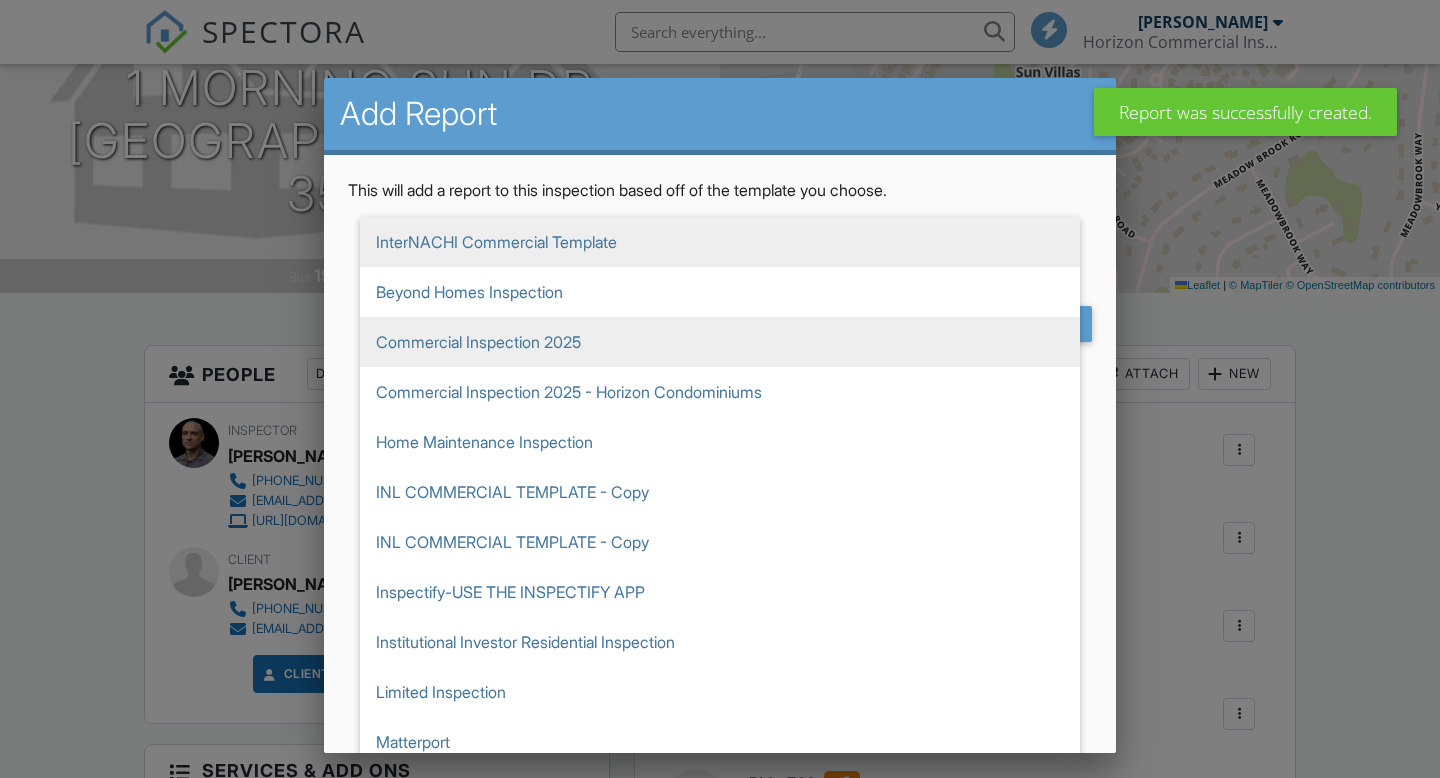 scroll, scrollTop: 0, scrollLeft: 0, axis: both 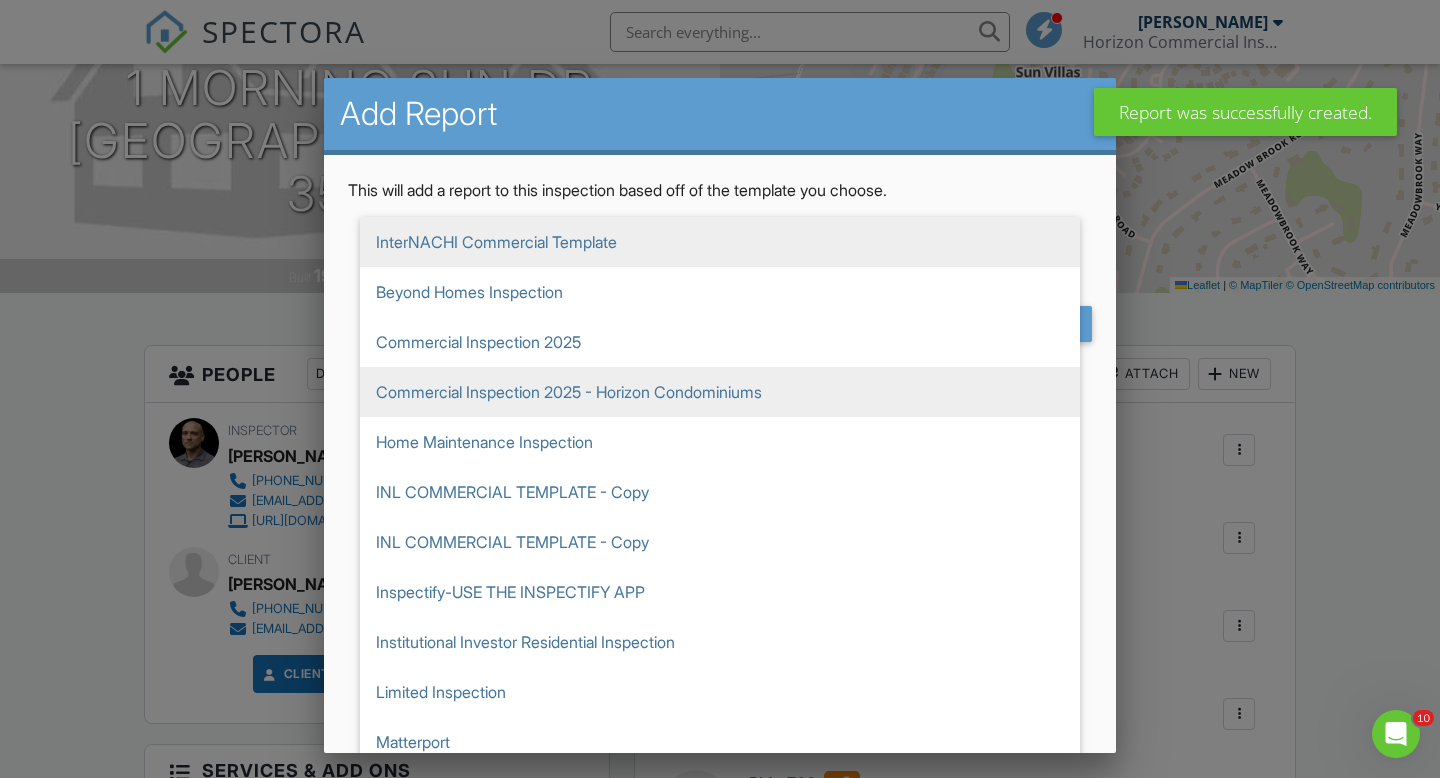 click on "Commercial Inspection 2025 - Horizon Condominiums" at bounding box center (720, 392) 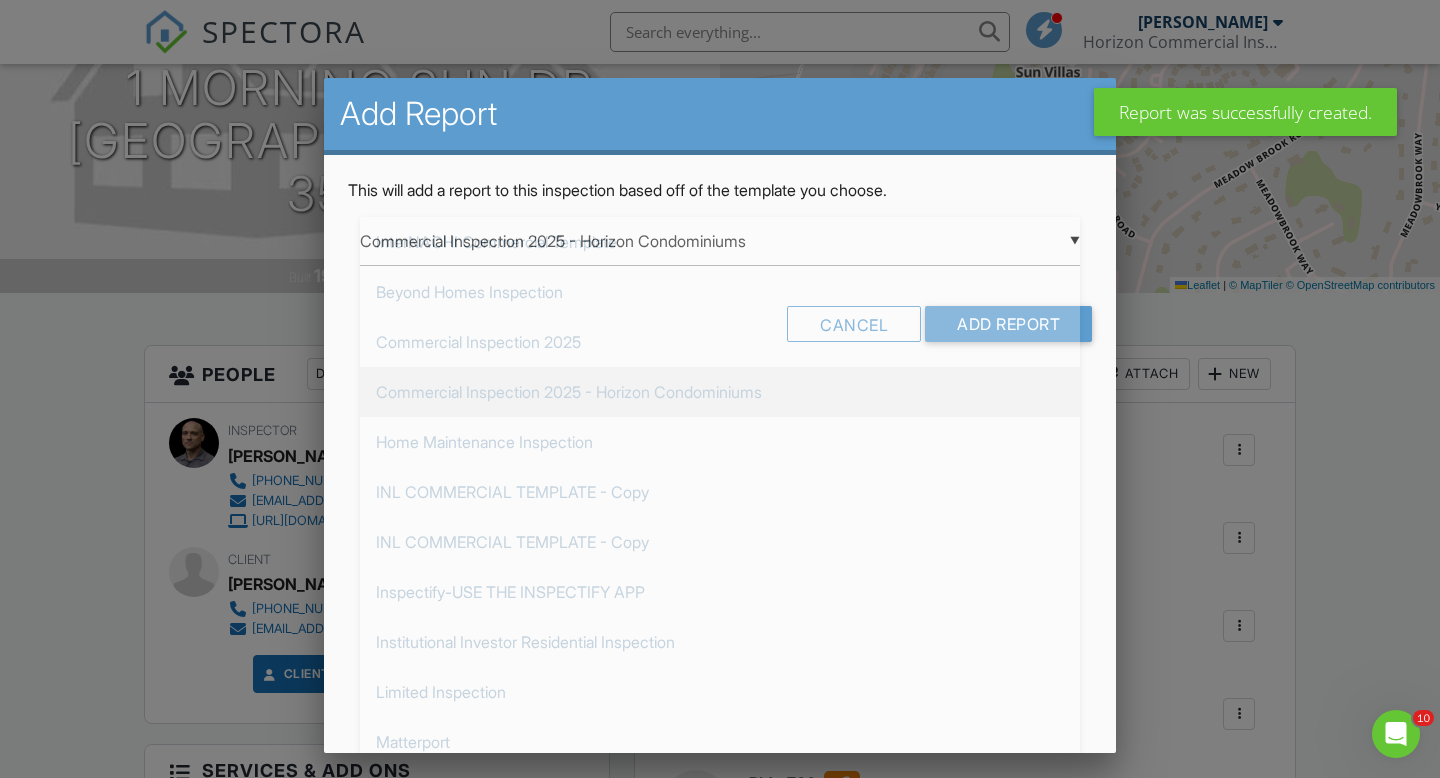 scroll, scrollTop: 150, scrollLeft: 0, axis: vertical 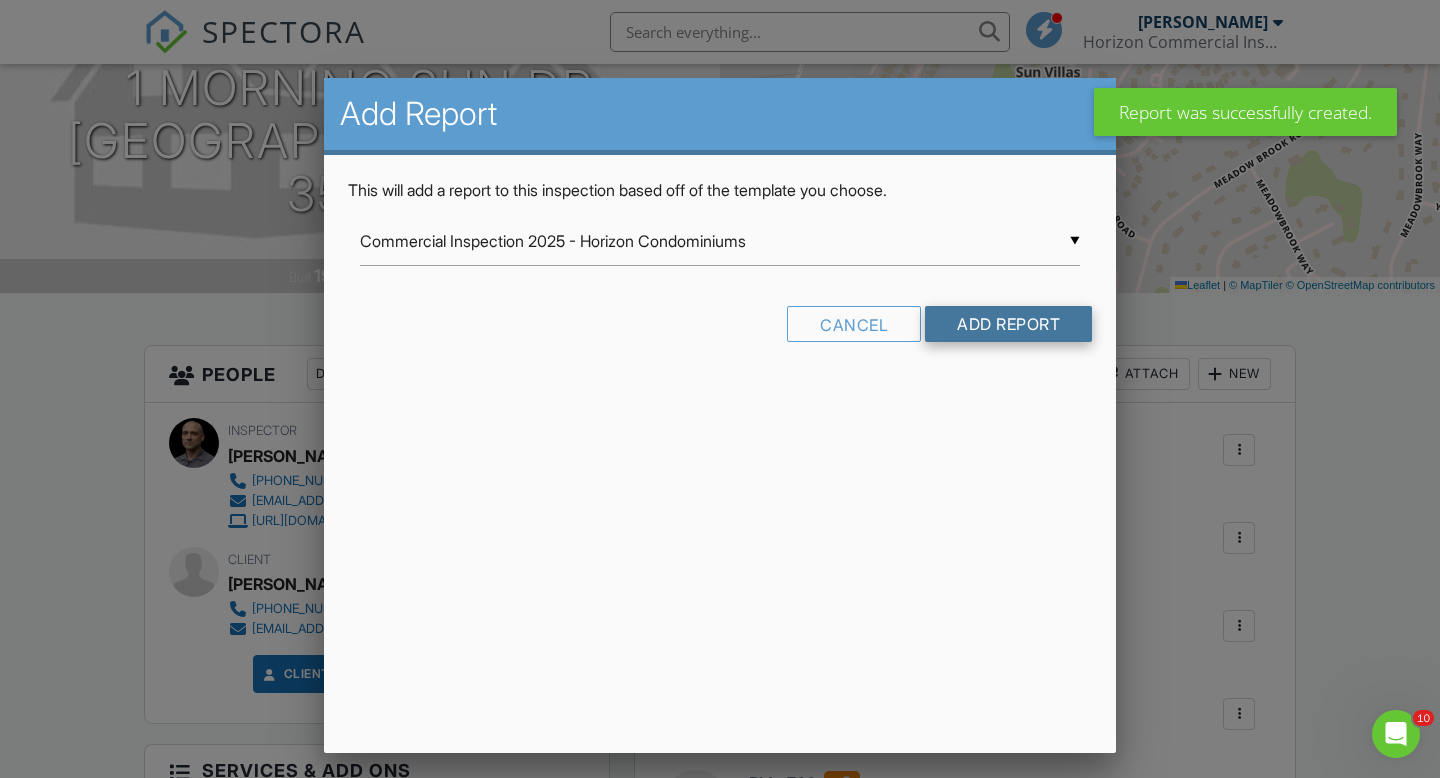 click on "Add Report" at bounding box center [1008, 324] 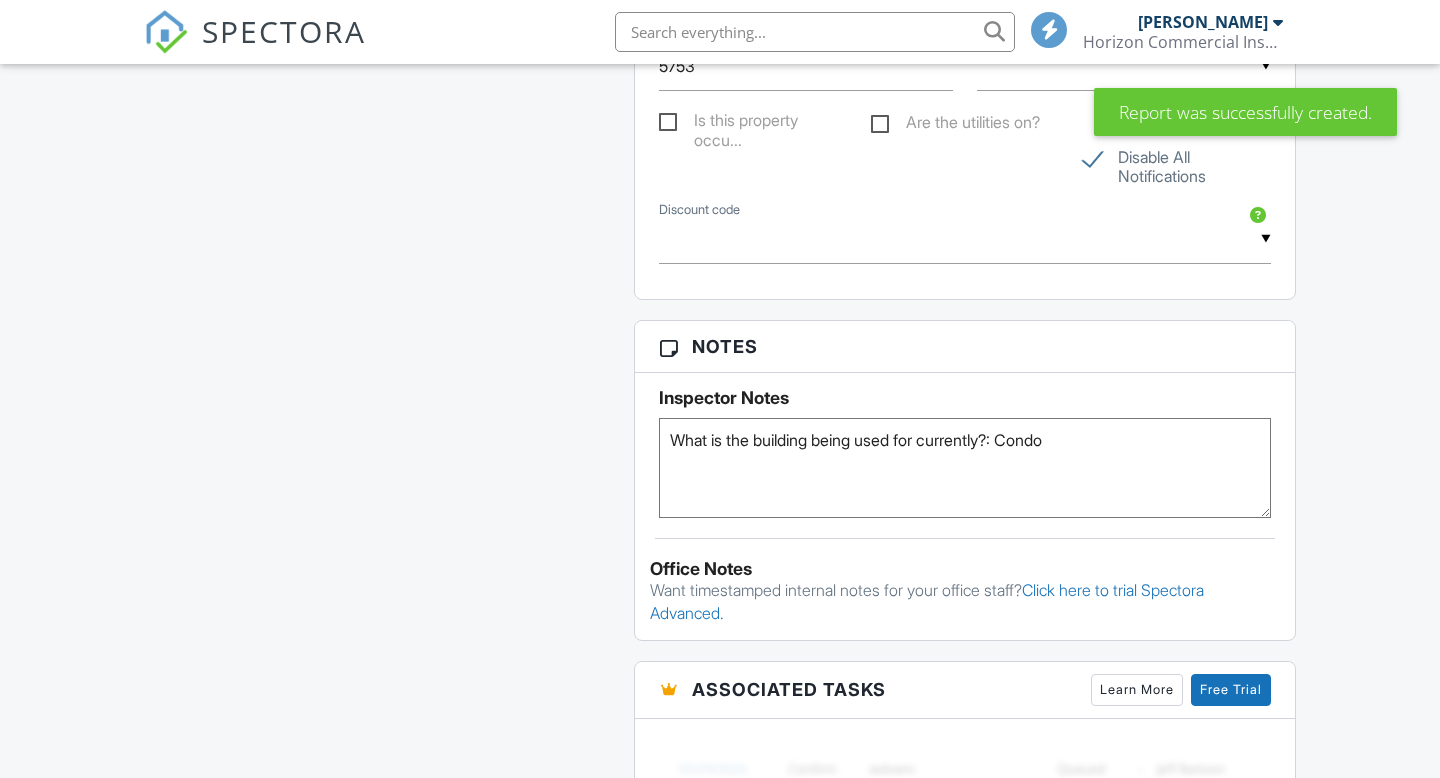 scroll, scrollTop: 1813, scrollLeft: 0, axis: vertical 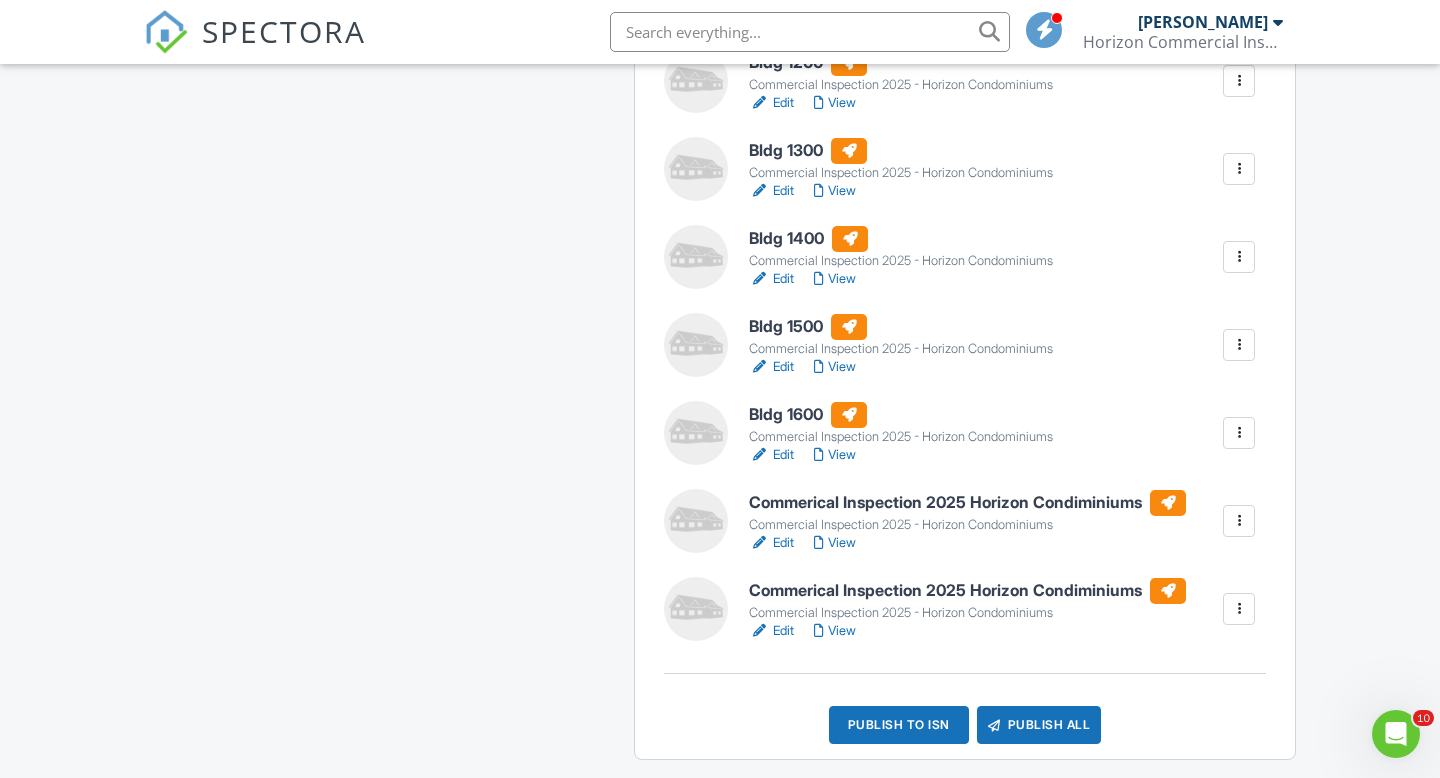click on "Edit" at bounding box center (771, 543) 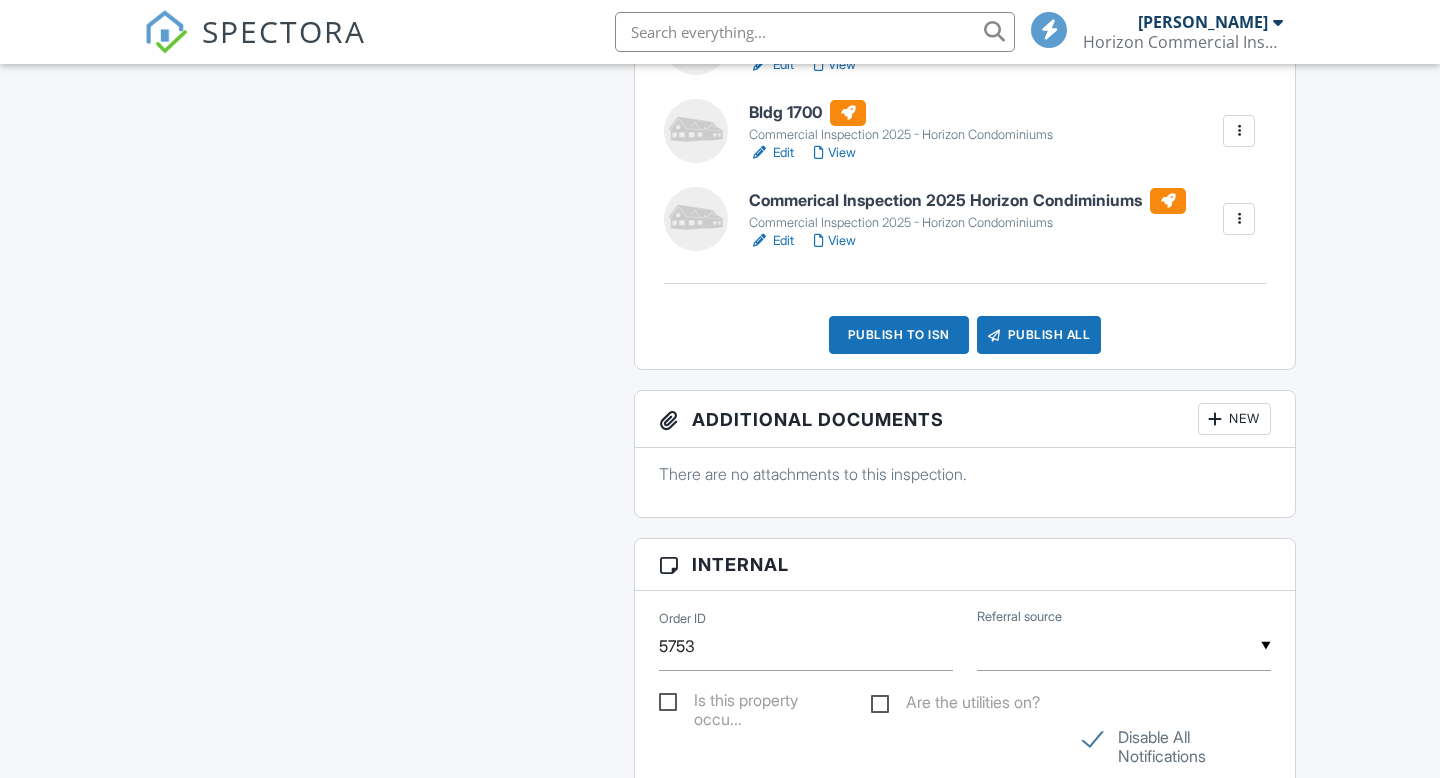 click on "Edit" at bounding box center (771, 241) 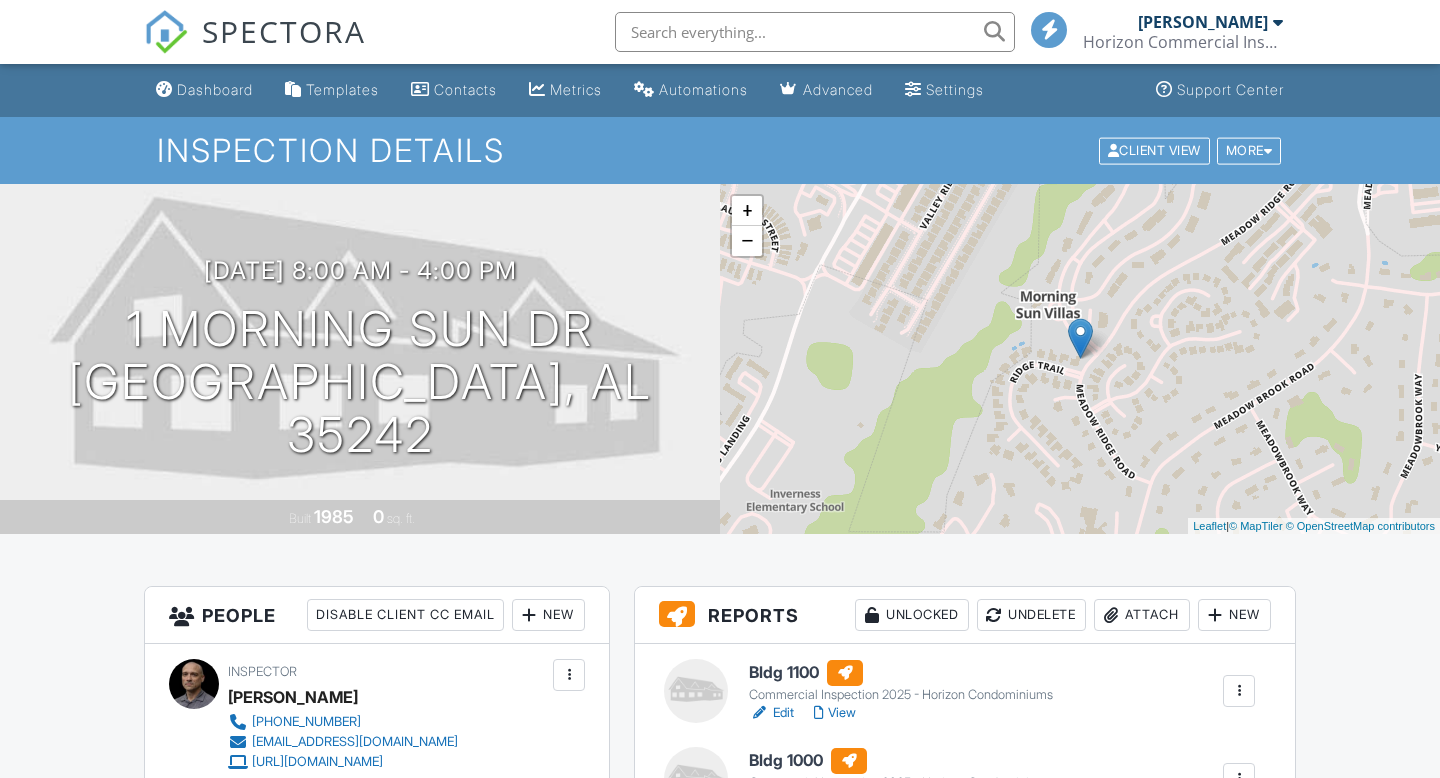 scroll, scrollTop: 0, scrollLeft: 0, axis: both 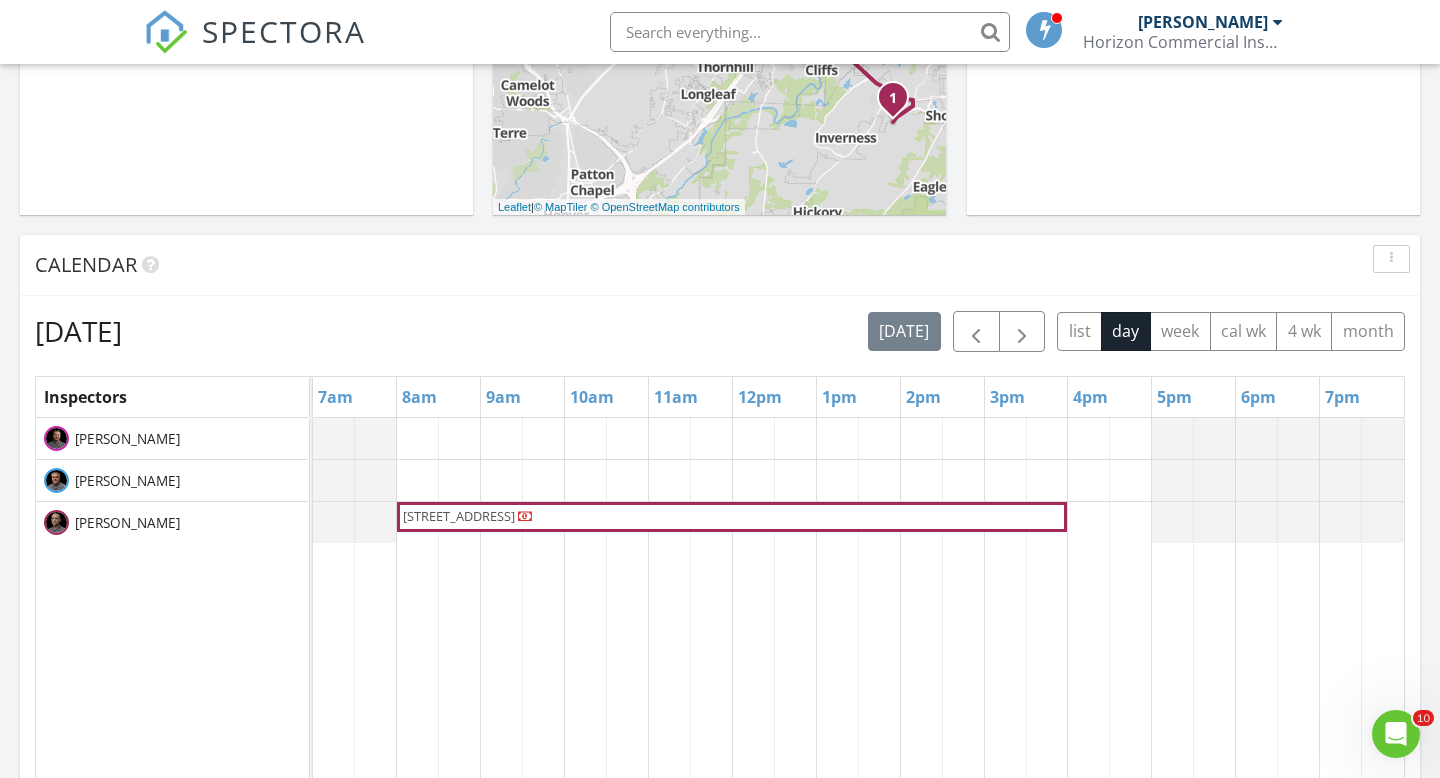 click on "[STREET_ADDRESS]" at bounding box center [459, 516] 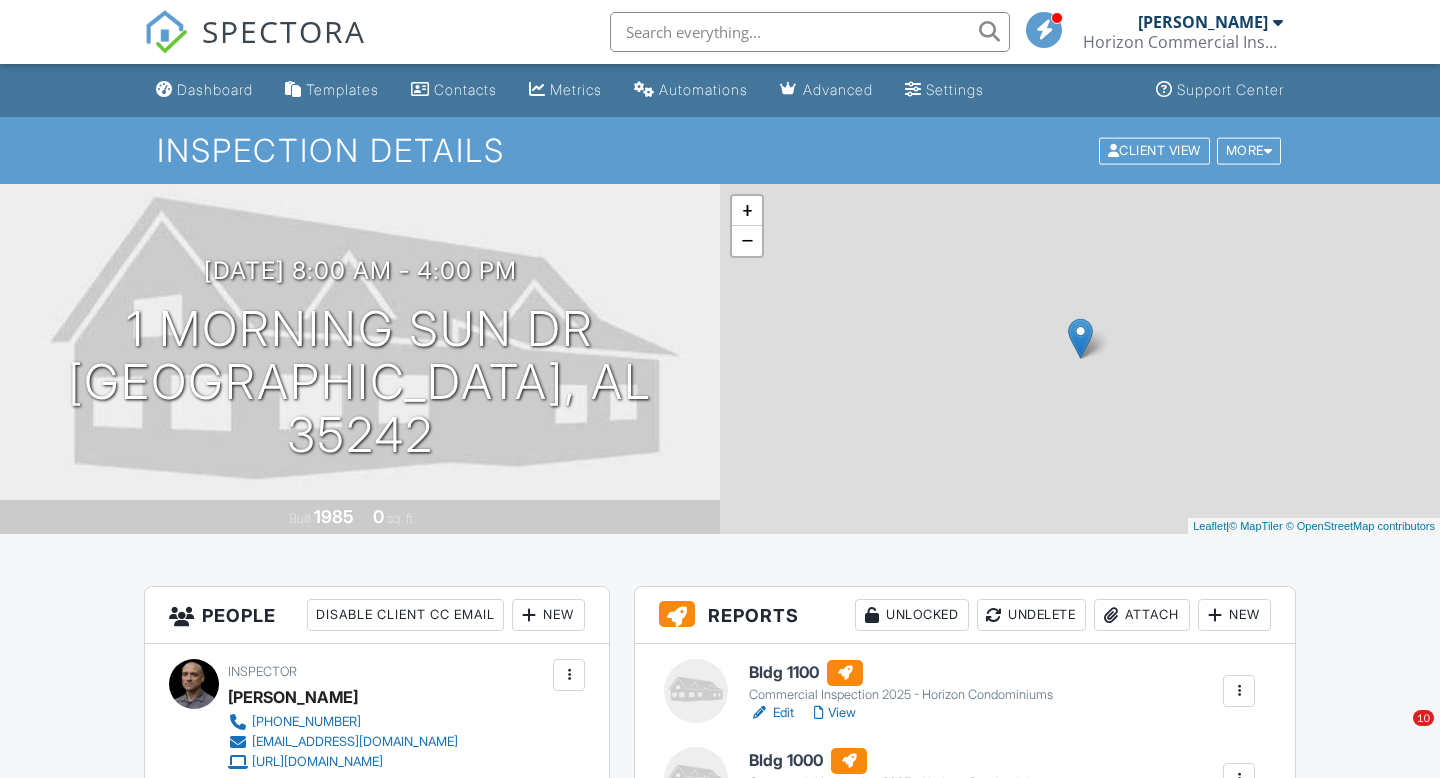 scroll, scrollTop: 0, scrollLeft: 0, axis: both 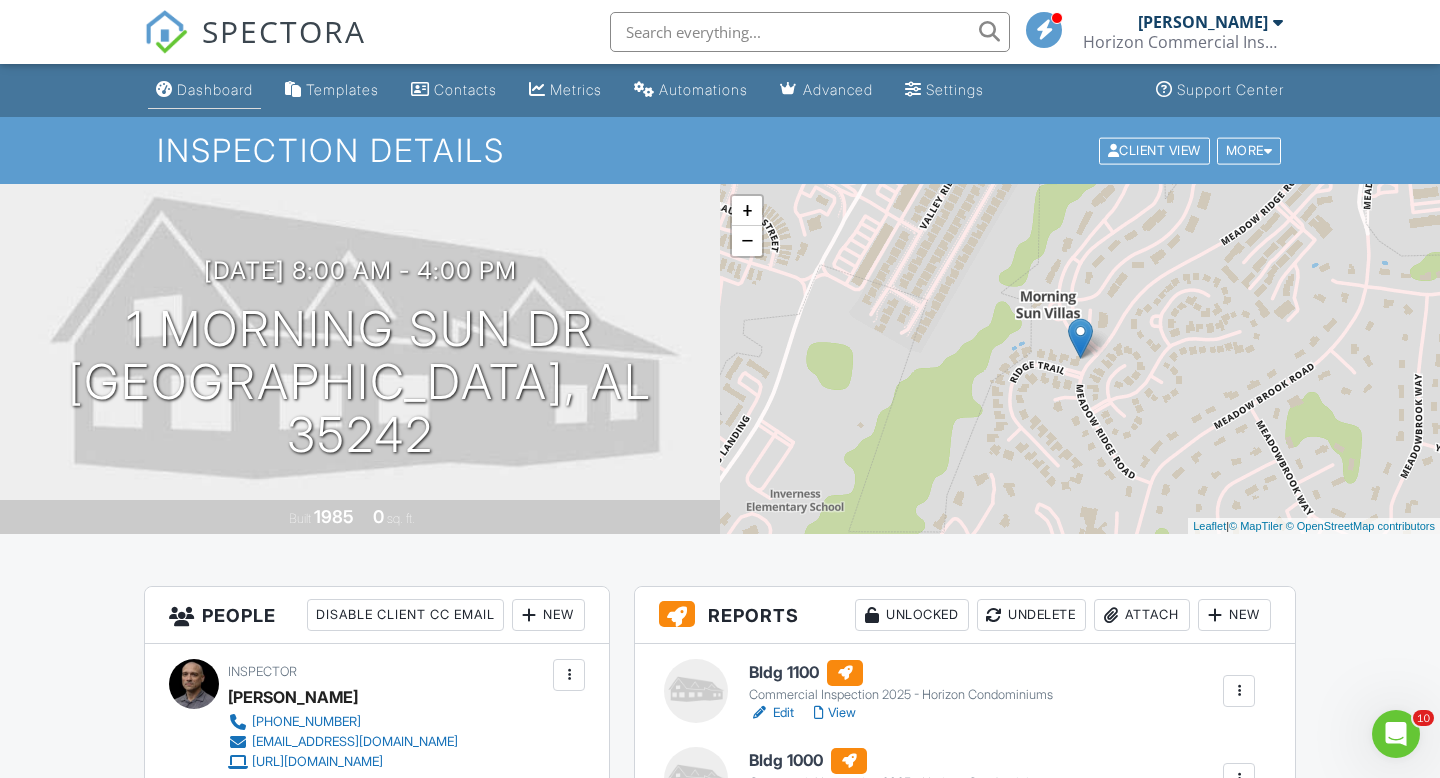 click on "Dashboard" at bounding box center [215, 89] 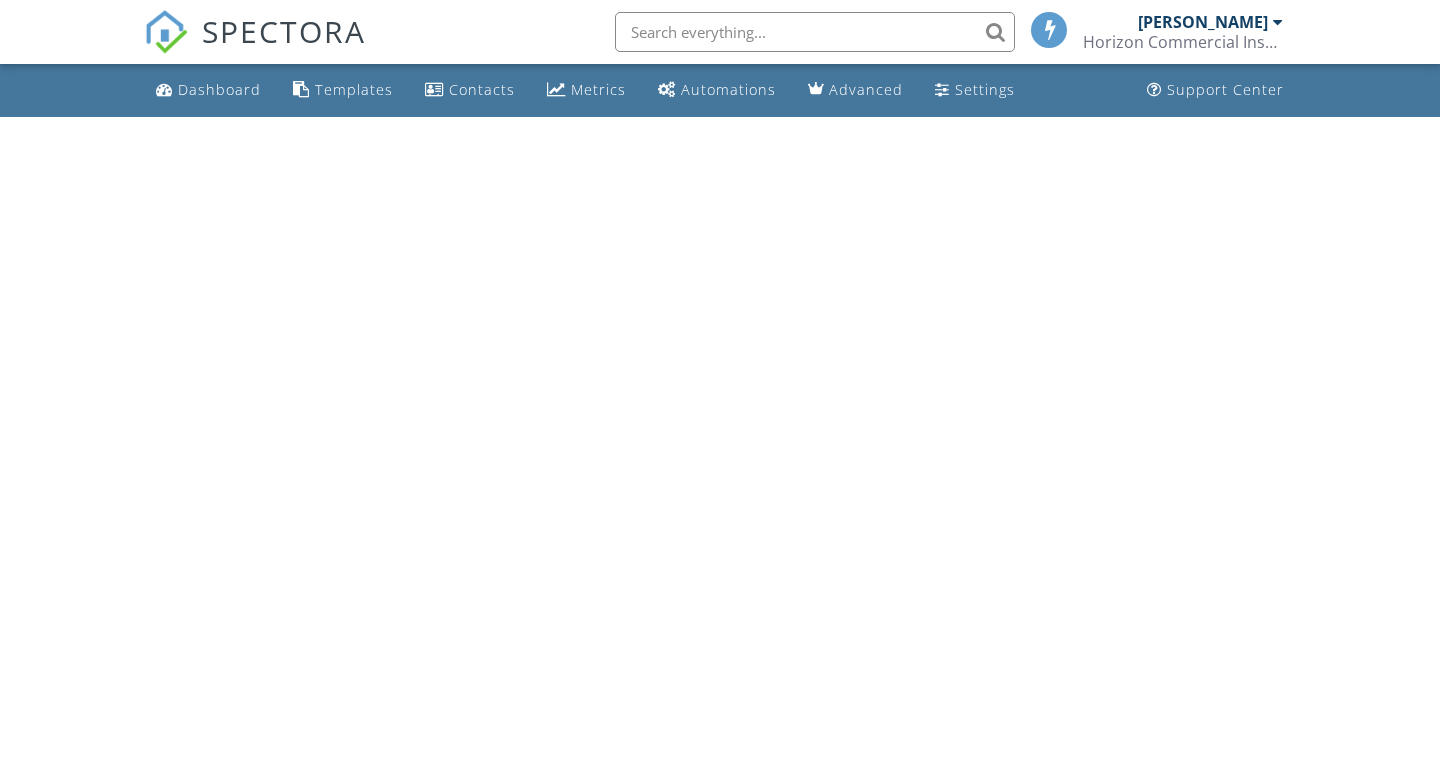 scroll, scrollTop: 0, scrollLeft: 0, axis: both 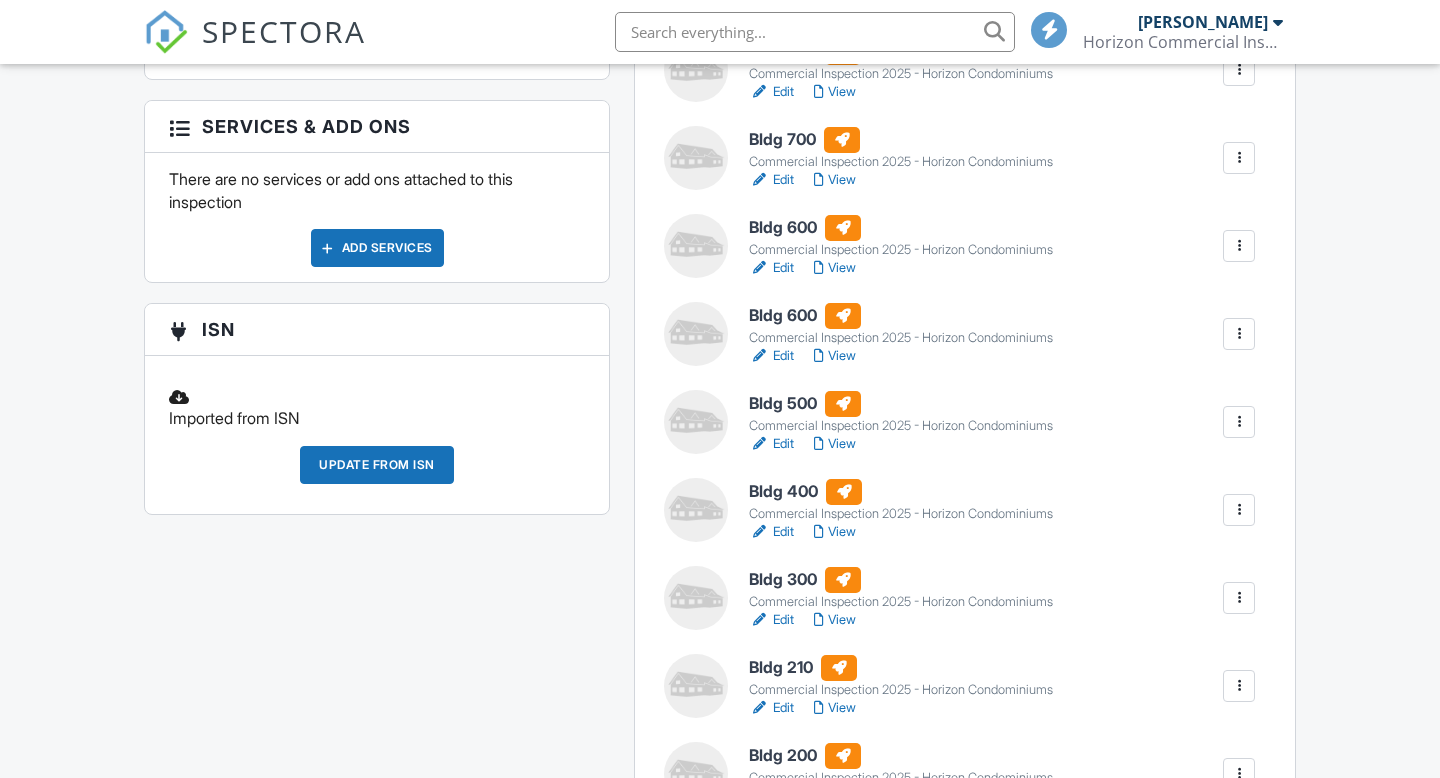 click at bounding box center [1239, 334] 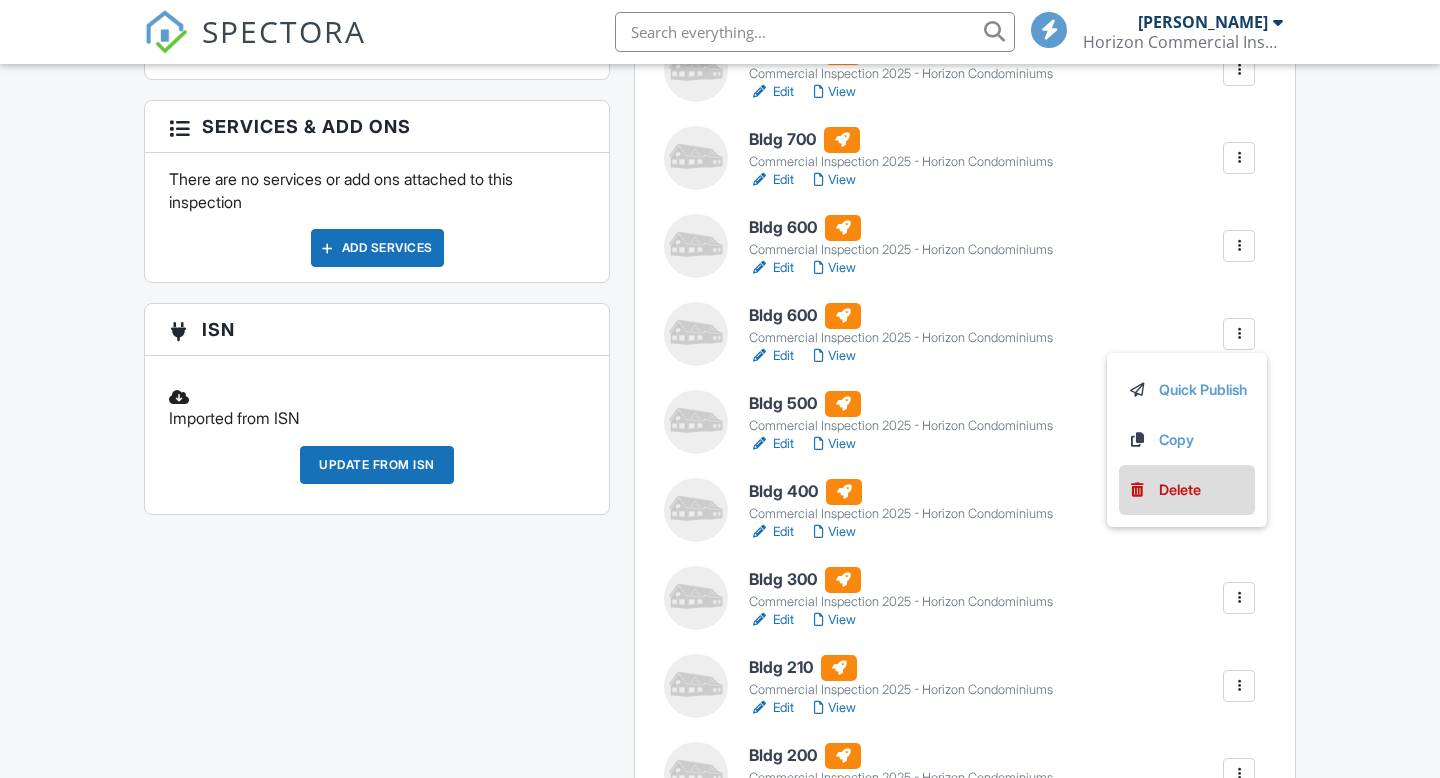 scroll, scrollTop: 0, scrollLeft: 0, axis: both 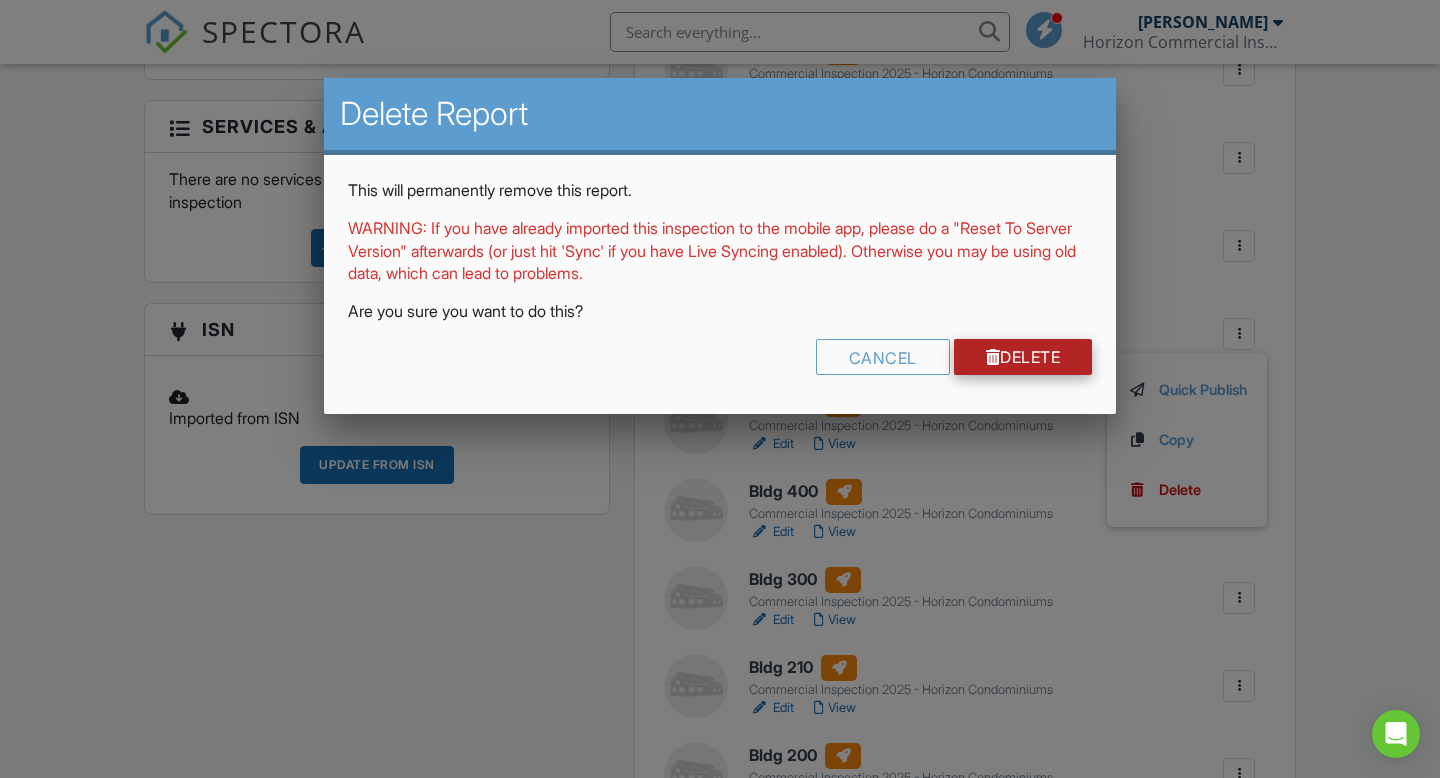 click on "Delete" at bounding box center (1023, 357) 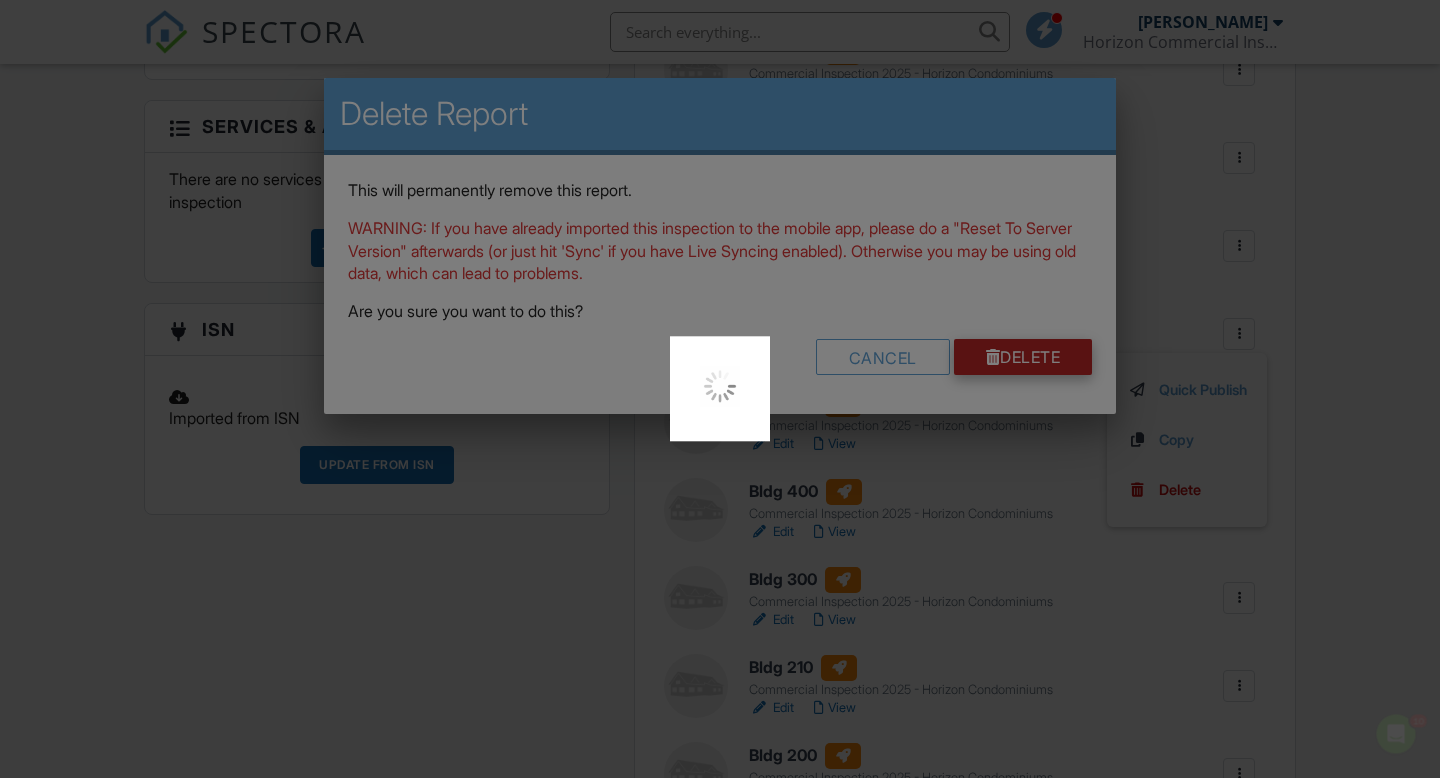 scroll, scrollTop: 0, scrollLeft: 0, axis: both 